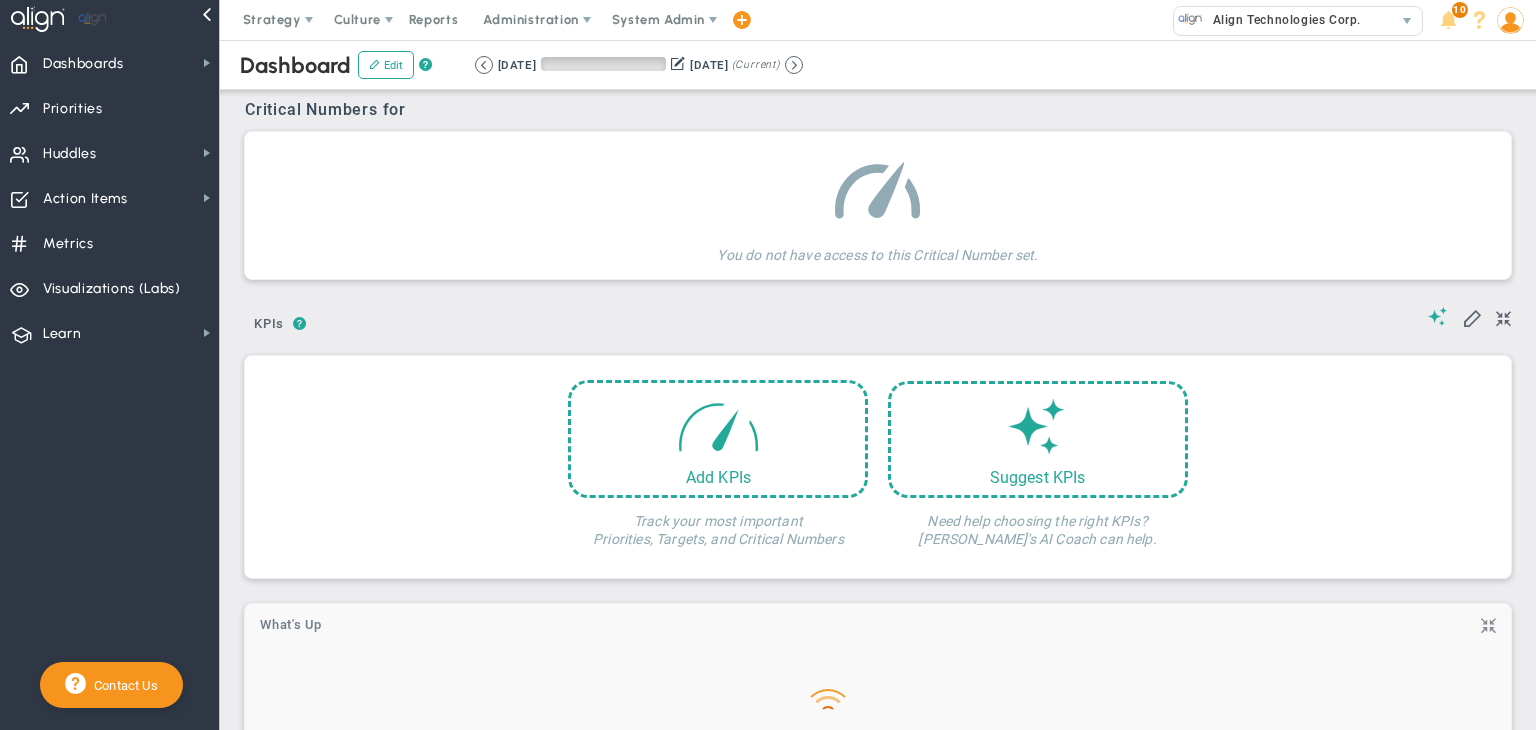 scroll, scrollTop: 0, scrollLeft: 0, axis: both 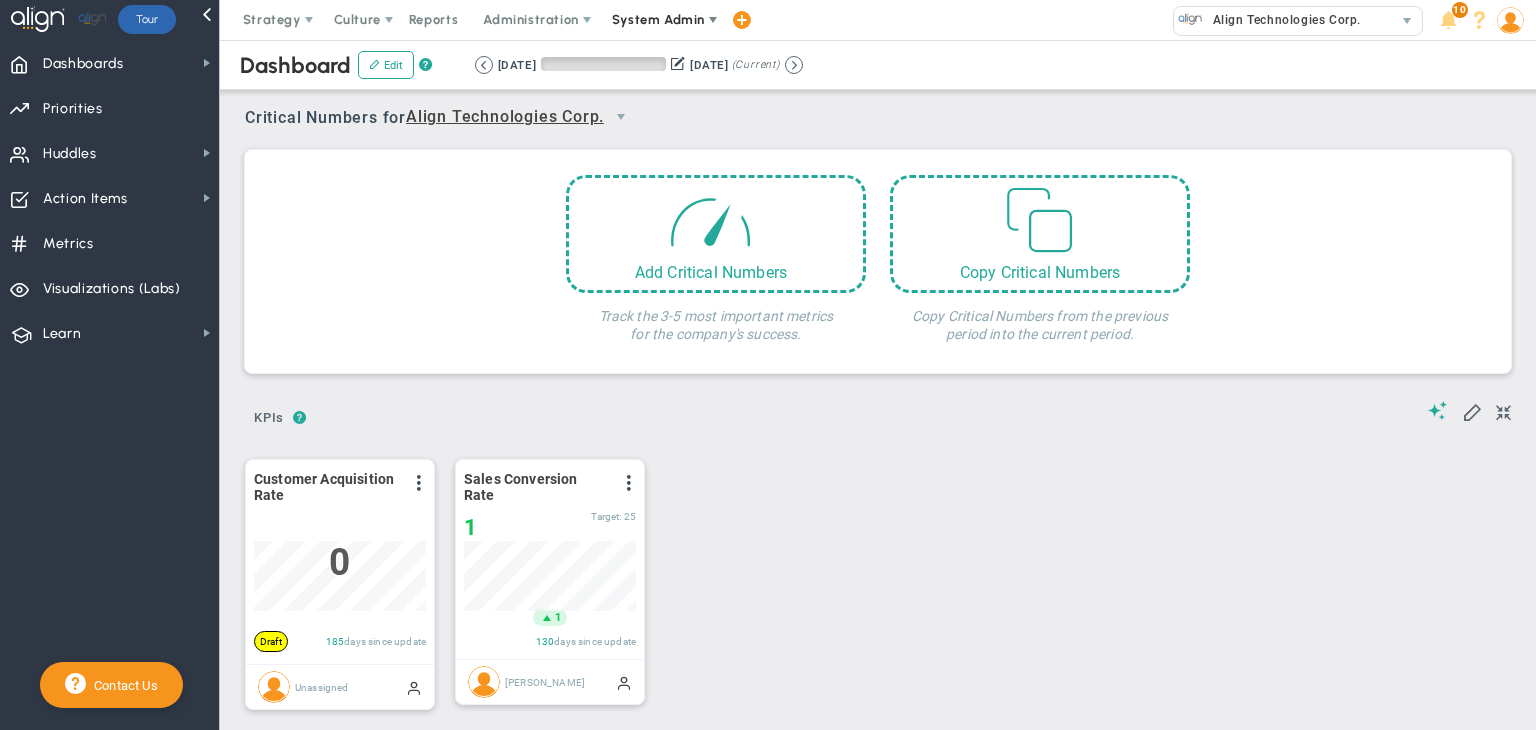 click on "System Admin" at bounding box center [660, 20] 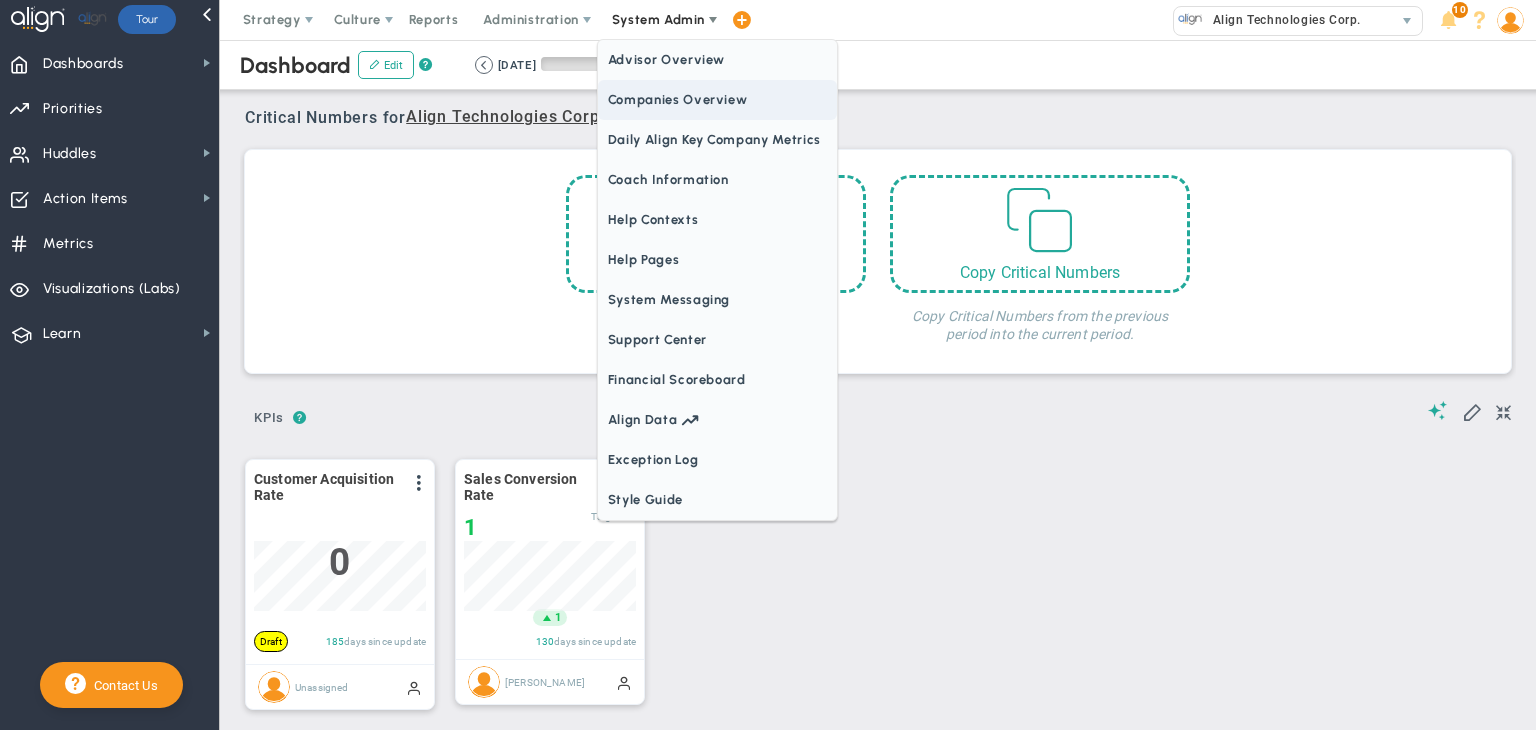 click on "Companies Overview" at bounding box center (717, 100) 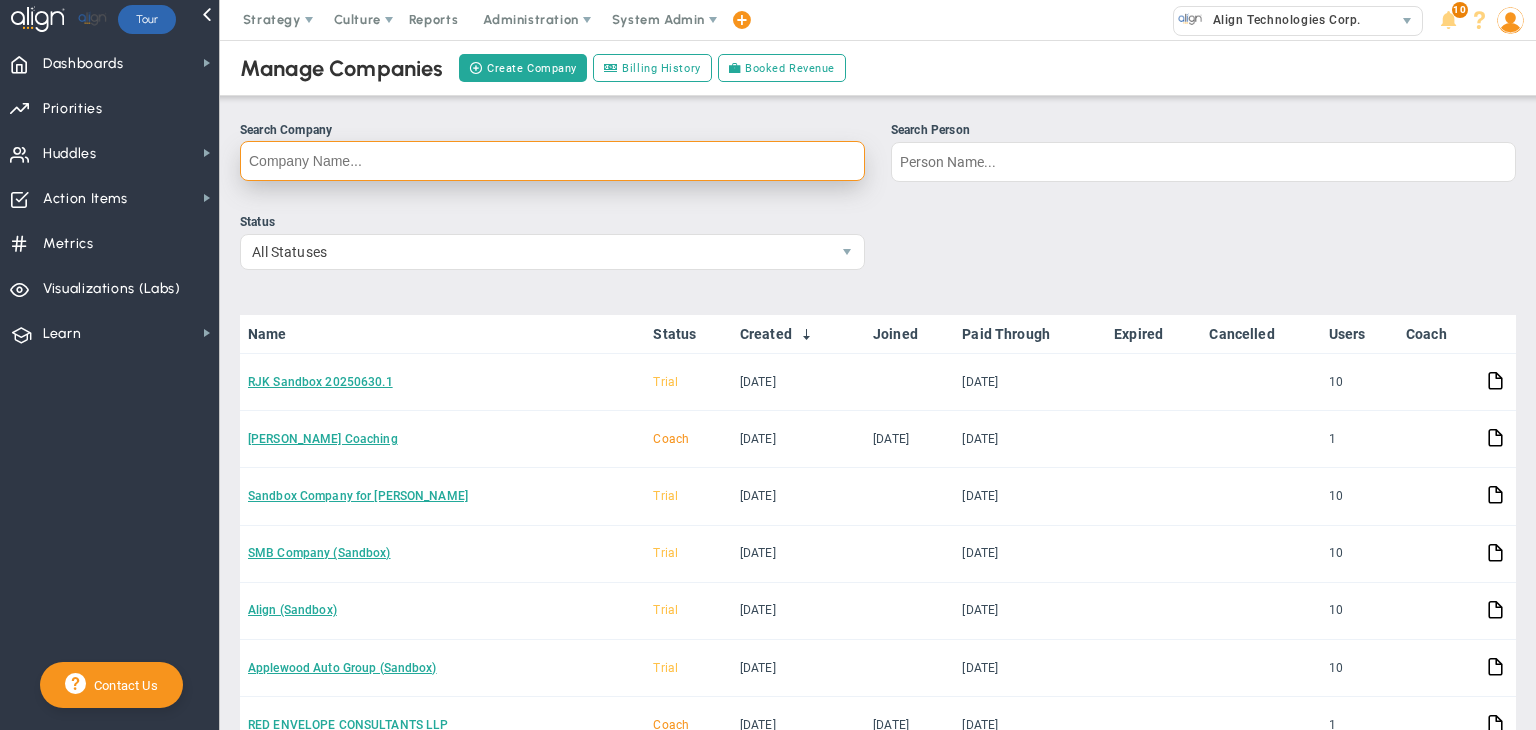 click on "Search Company" at bounding box center (552, 161) 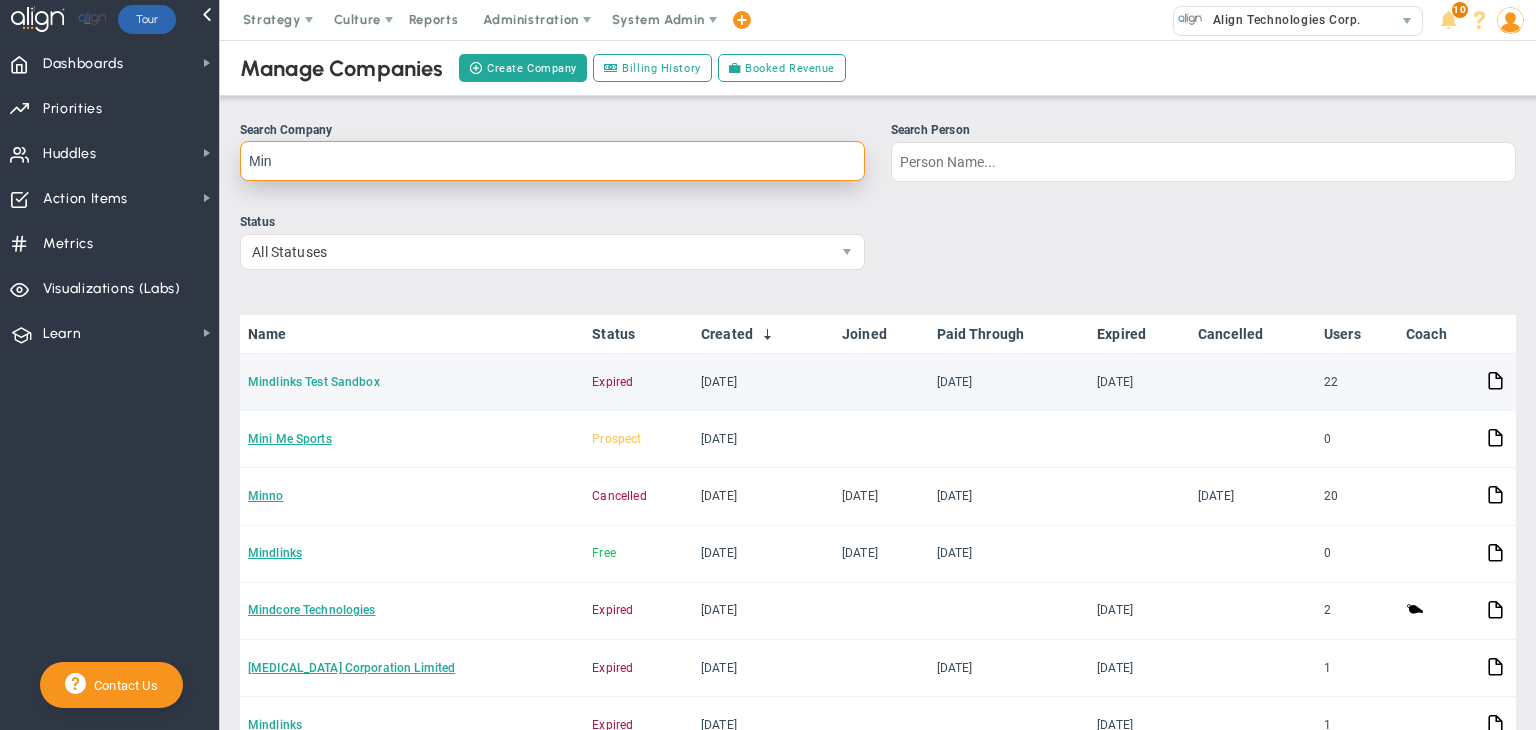type on "Min" 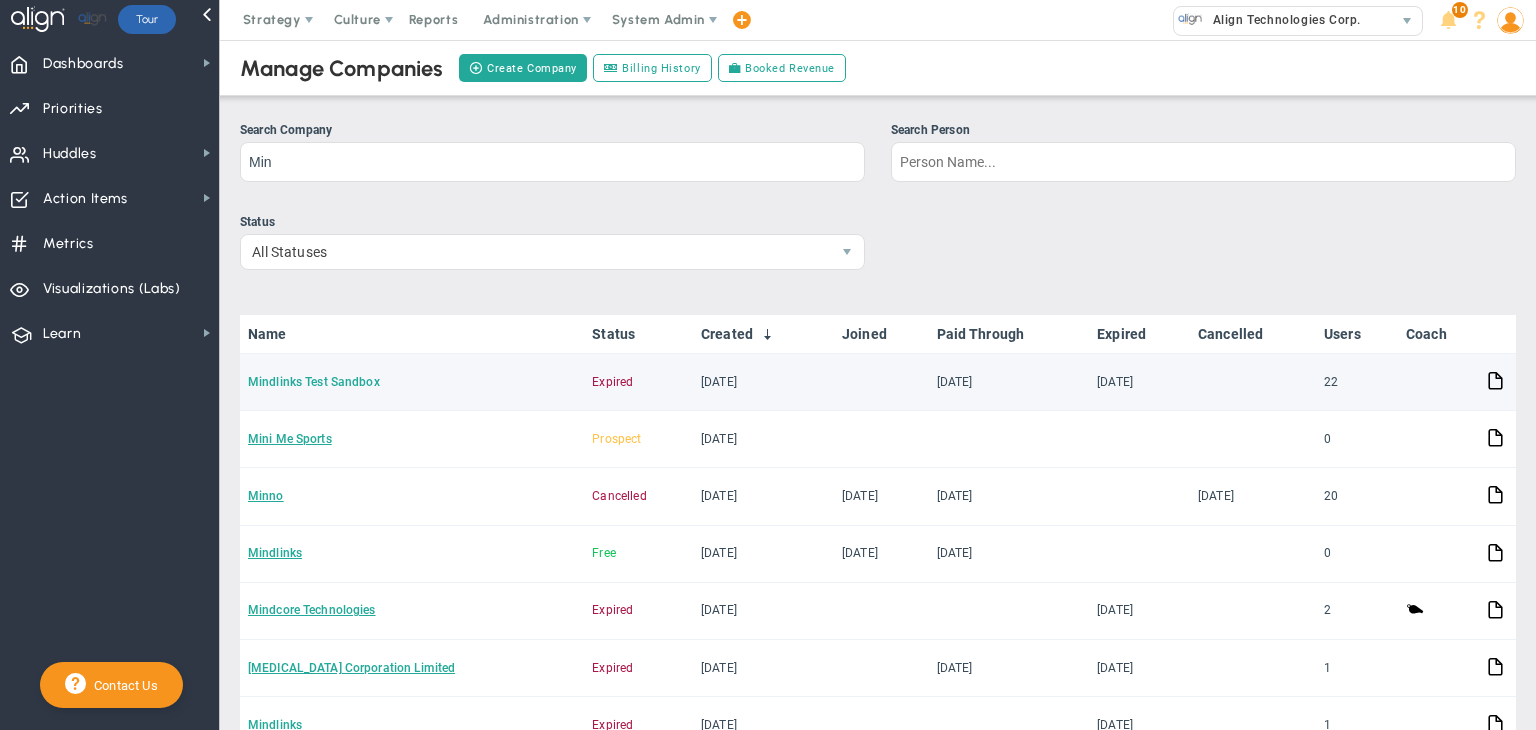 click on "Mindlinks Test Sandbox" 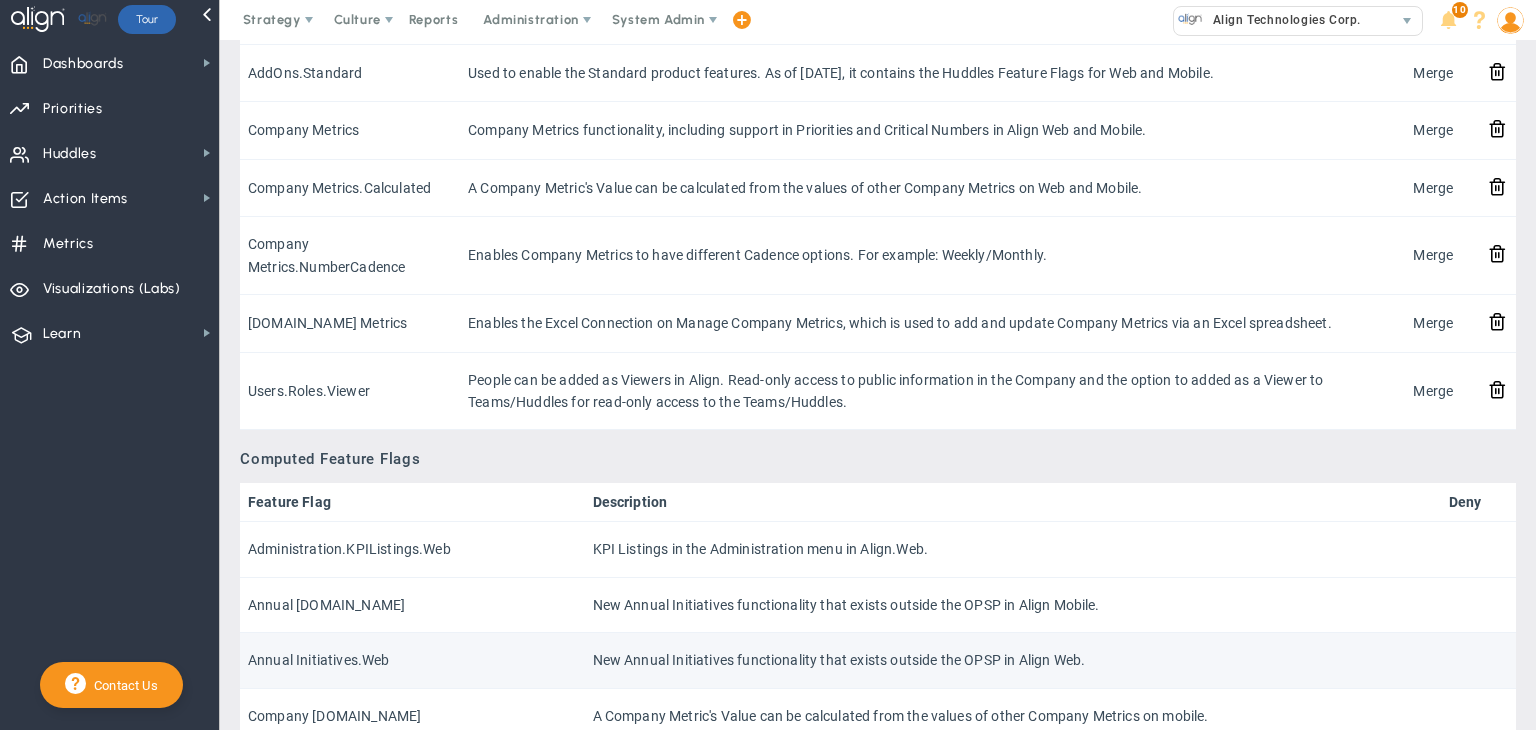scroll, scrollTop: 1900, scrollLeft: 0, axis: vertical 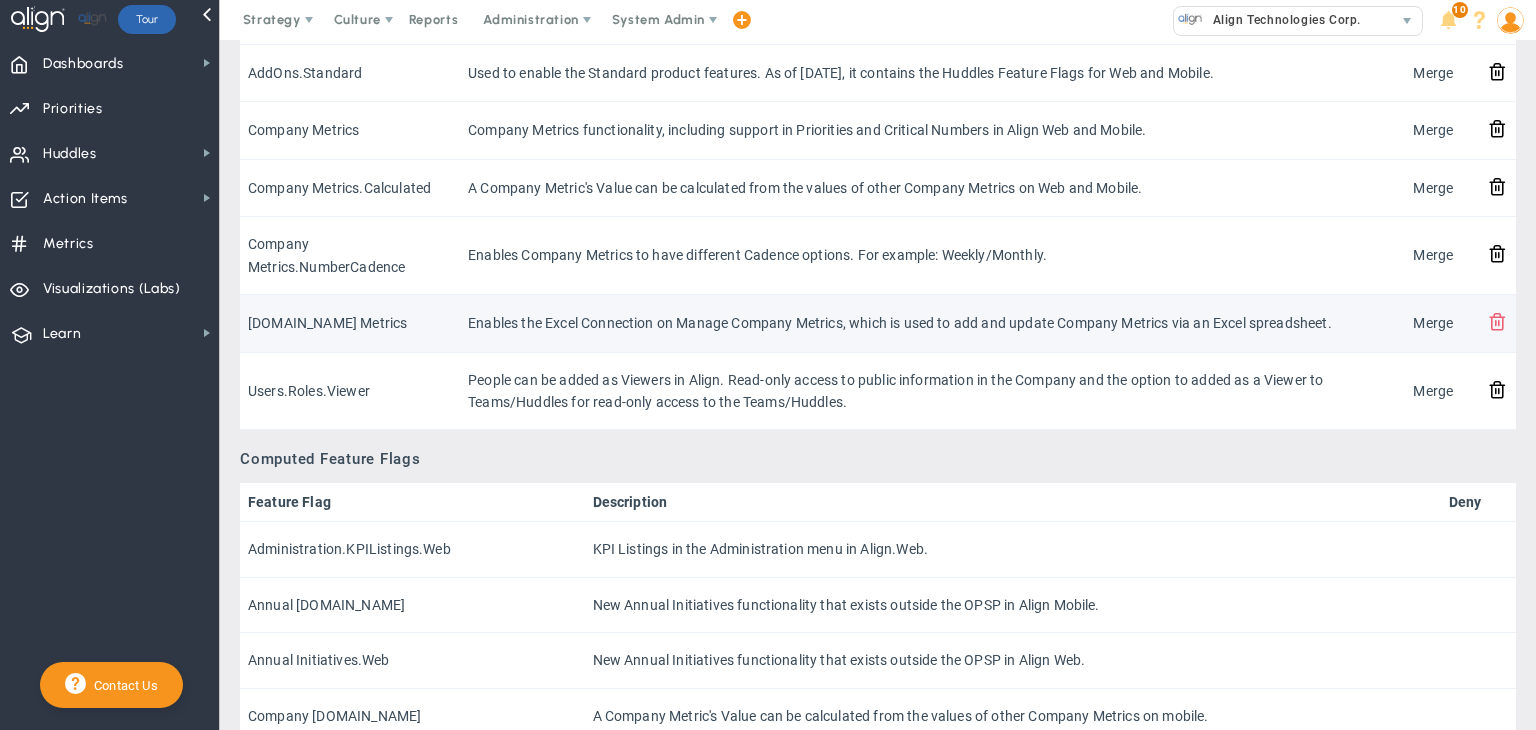 click 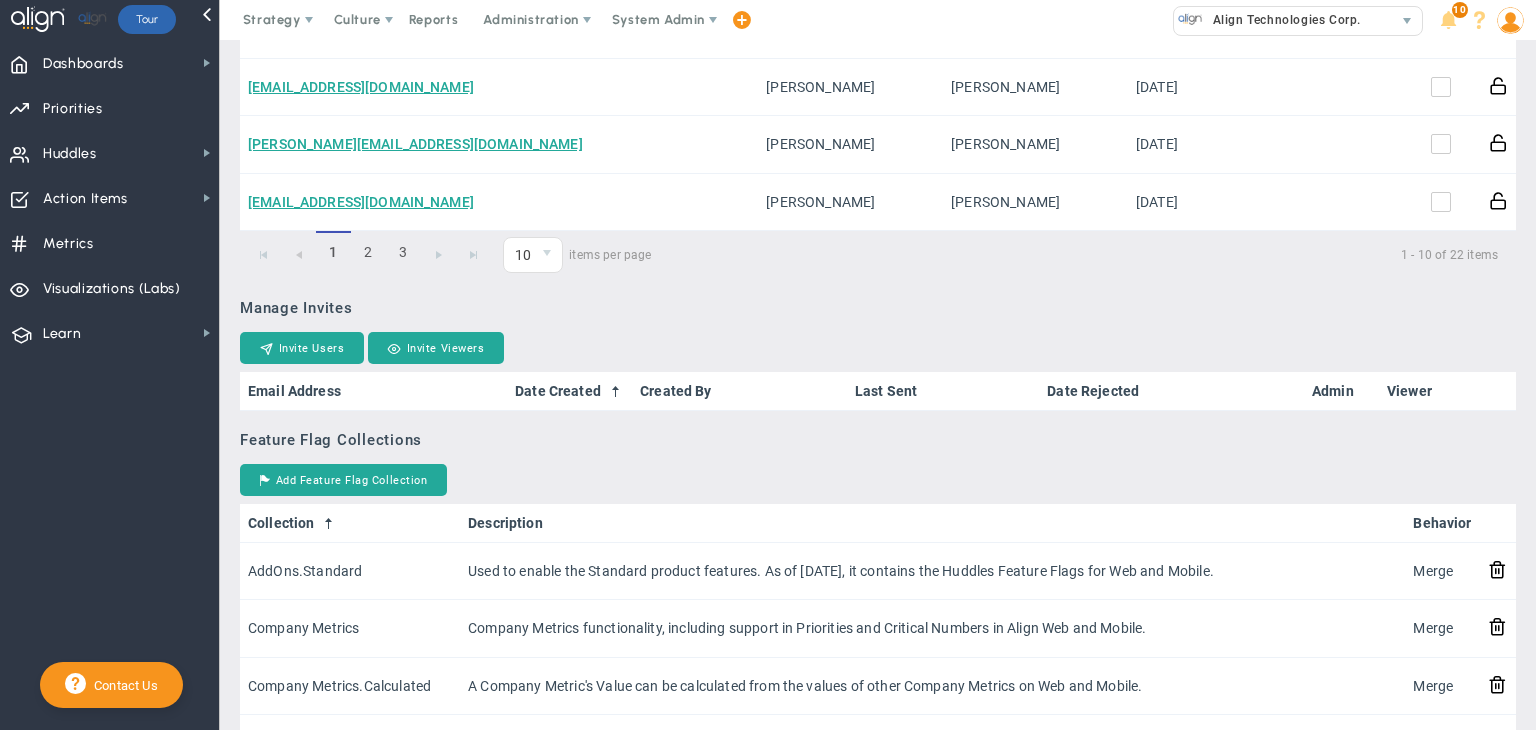 scroll, scrollTop: 1400, scrollLeft: 0, axis: vertical 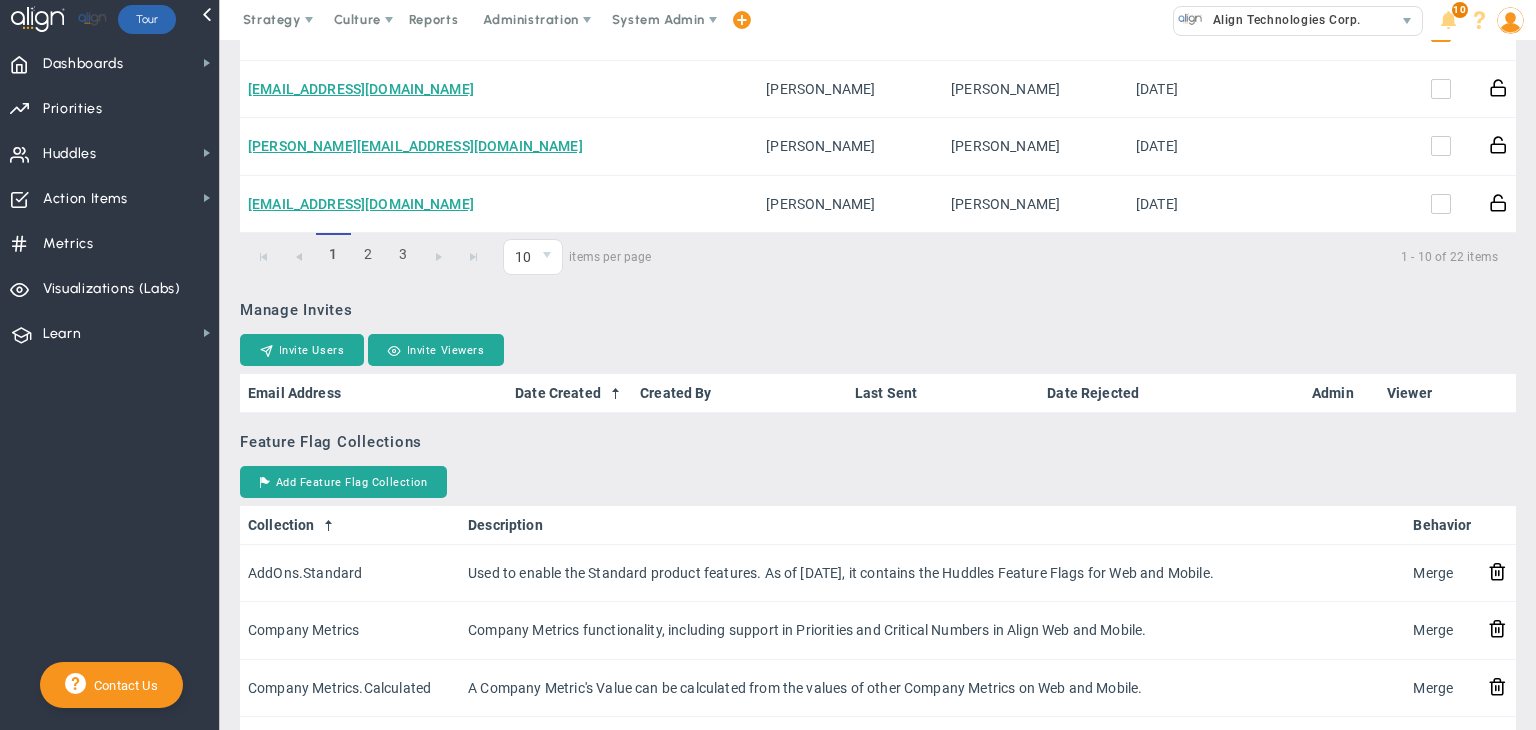 click at bounding box center (1510, 20) 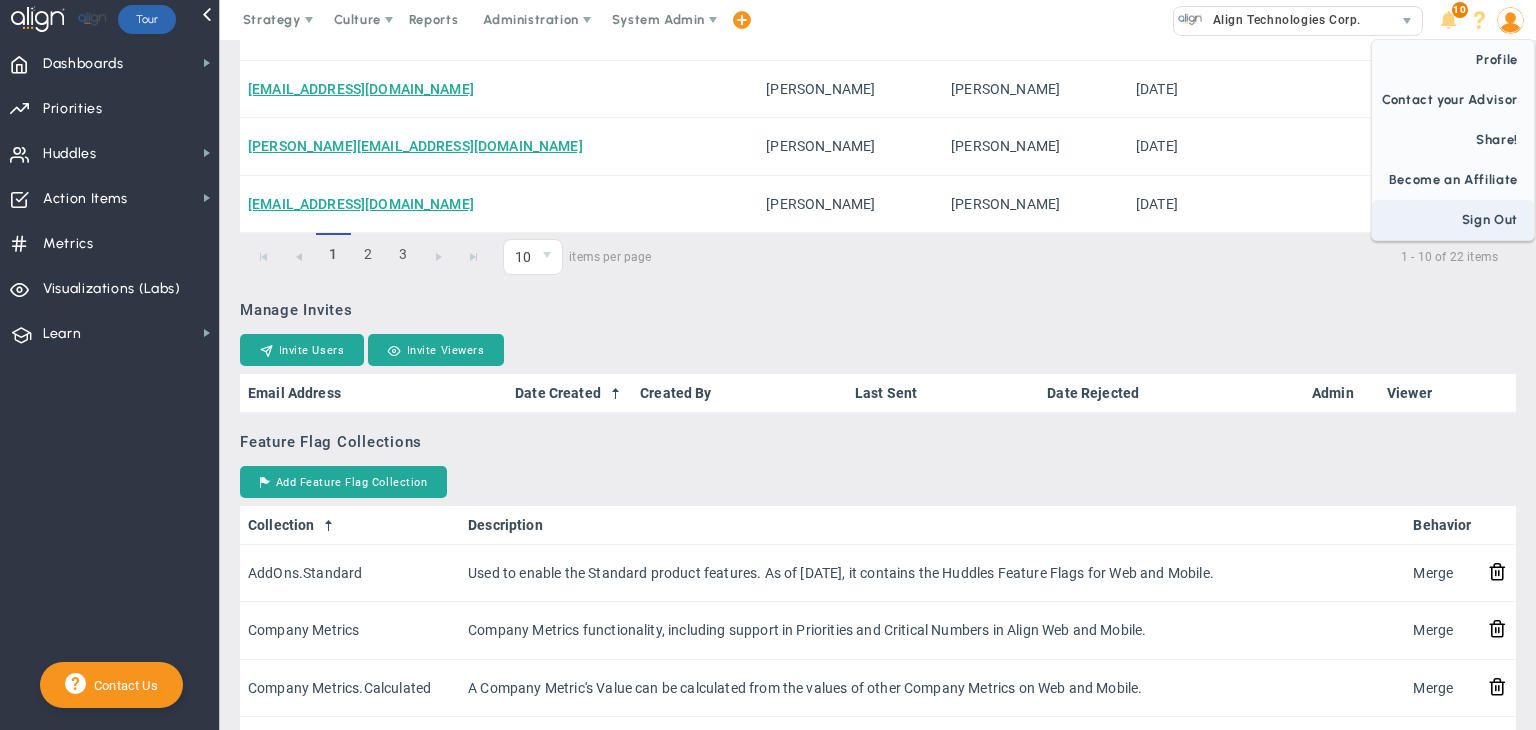 click on "Sign Out" at bounding box center (1453, 220) 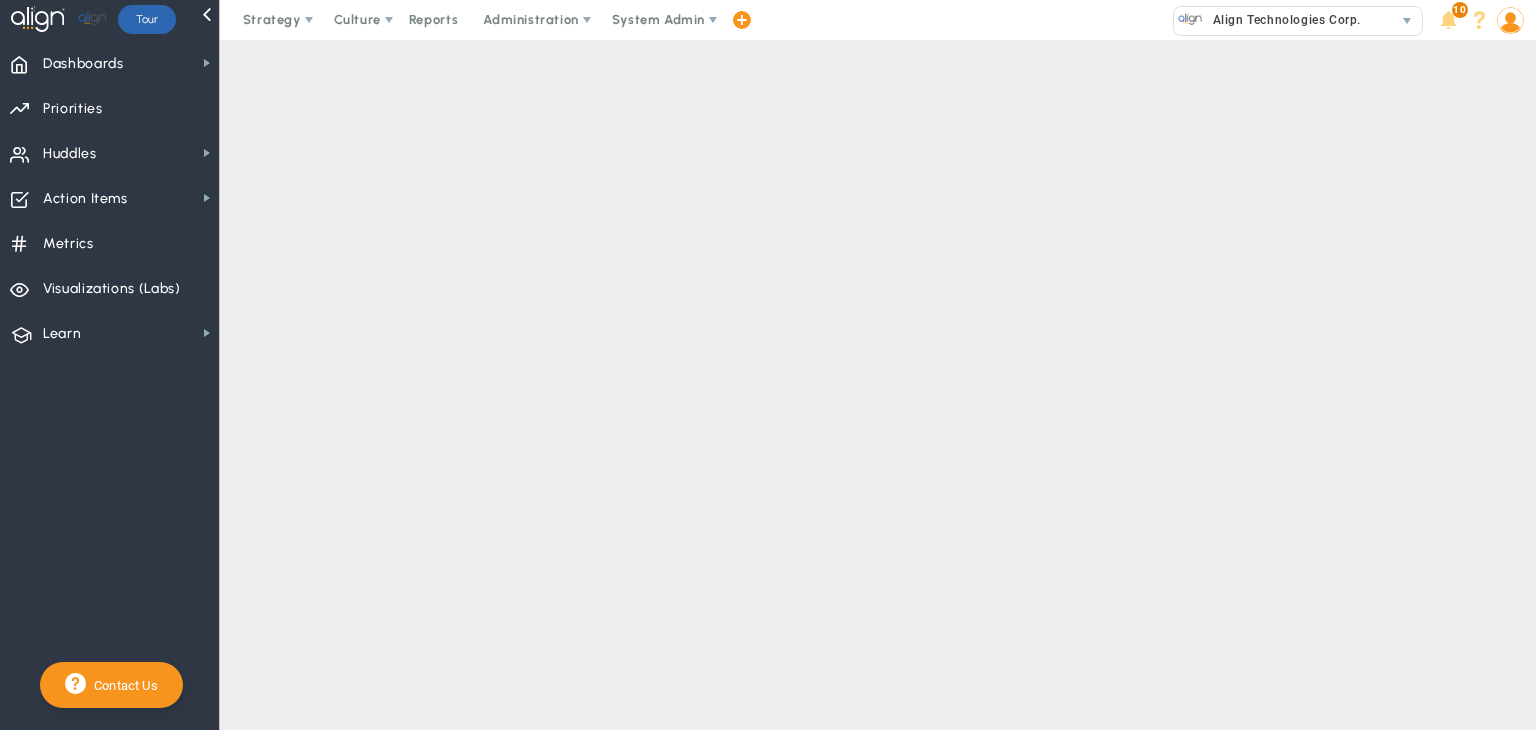 scroll, scrollTop: 0, scrollLeft: 0, axis: both 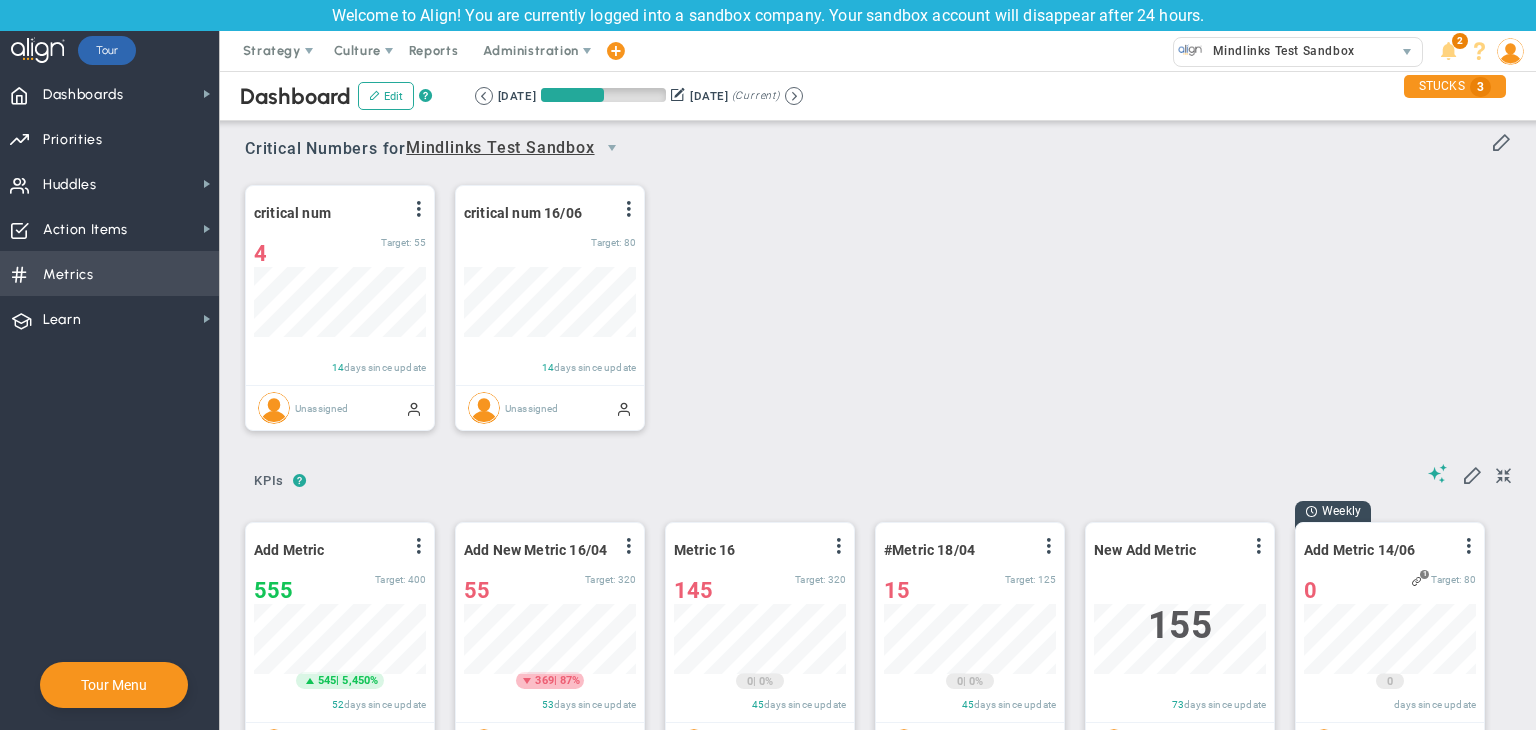 click on "Metrics Metrics" at bounding box center [109, 273] 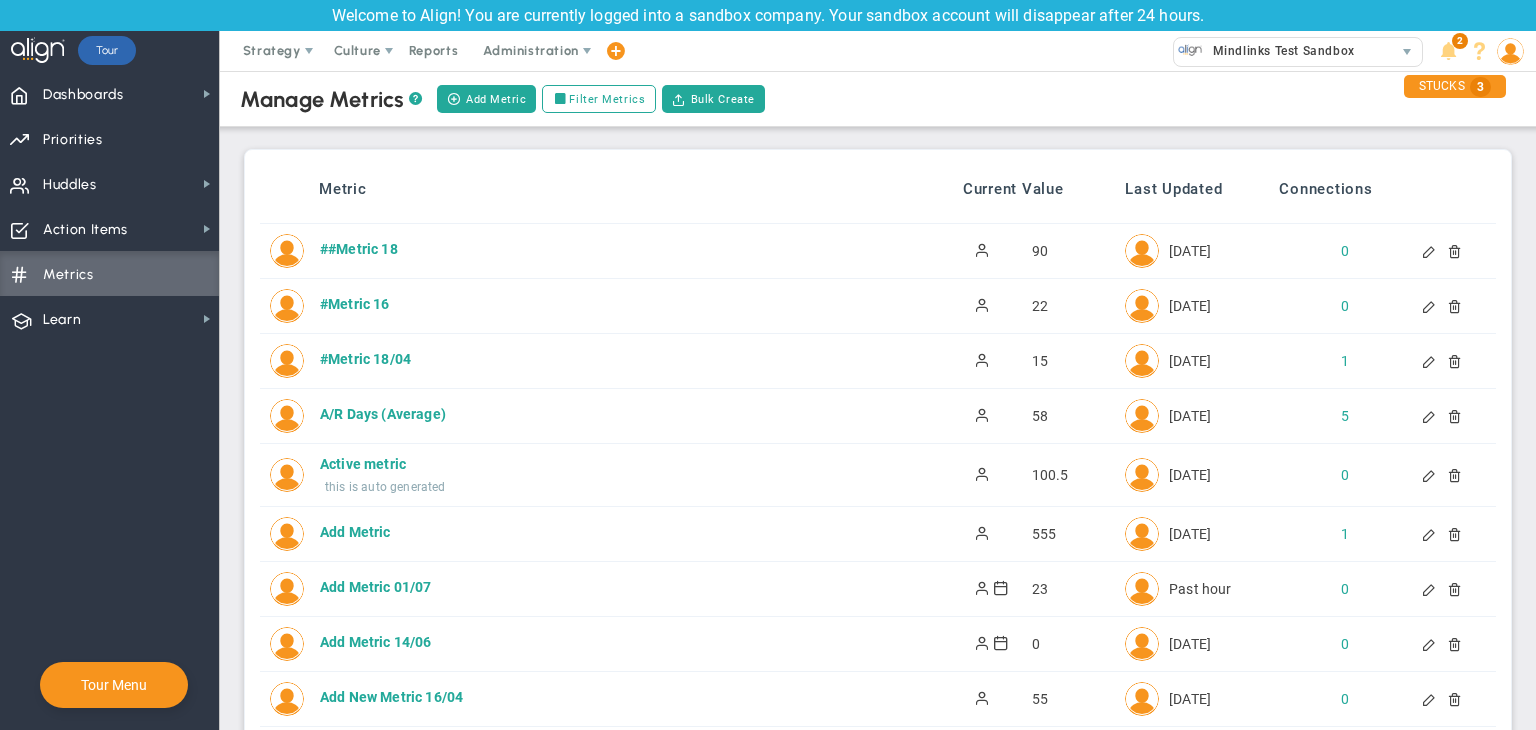 scroll, scrollTop: 0, scrollLeft: 0, axis: both 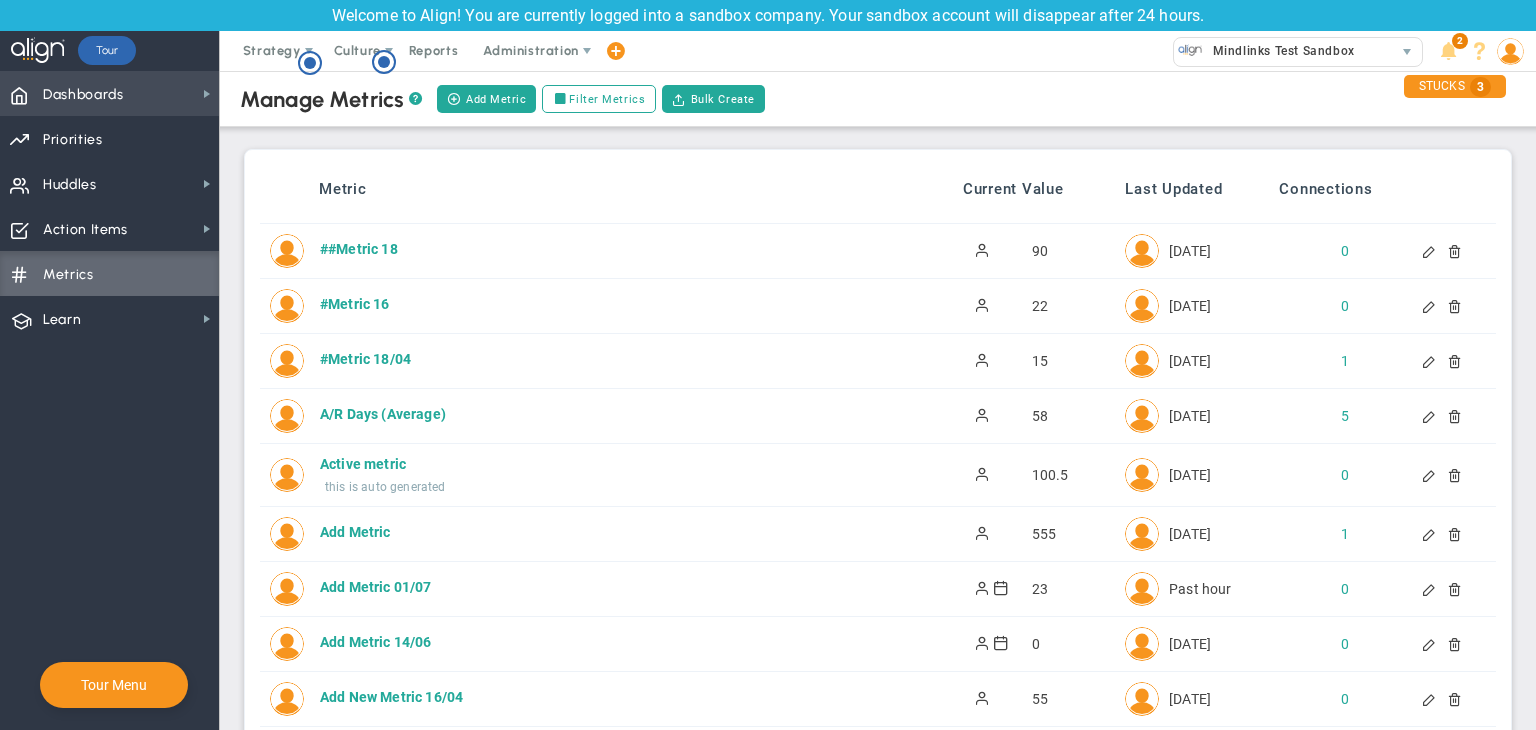 click on "Dashboards Dashboards" at bounding box center [109, 93] 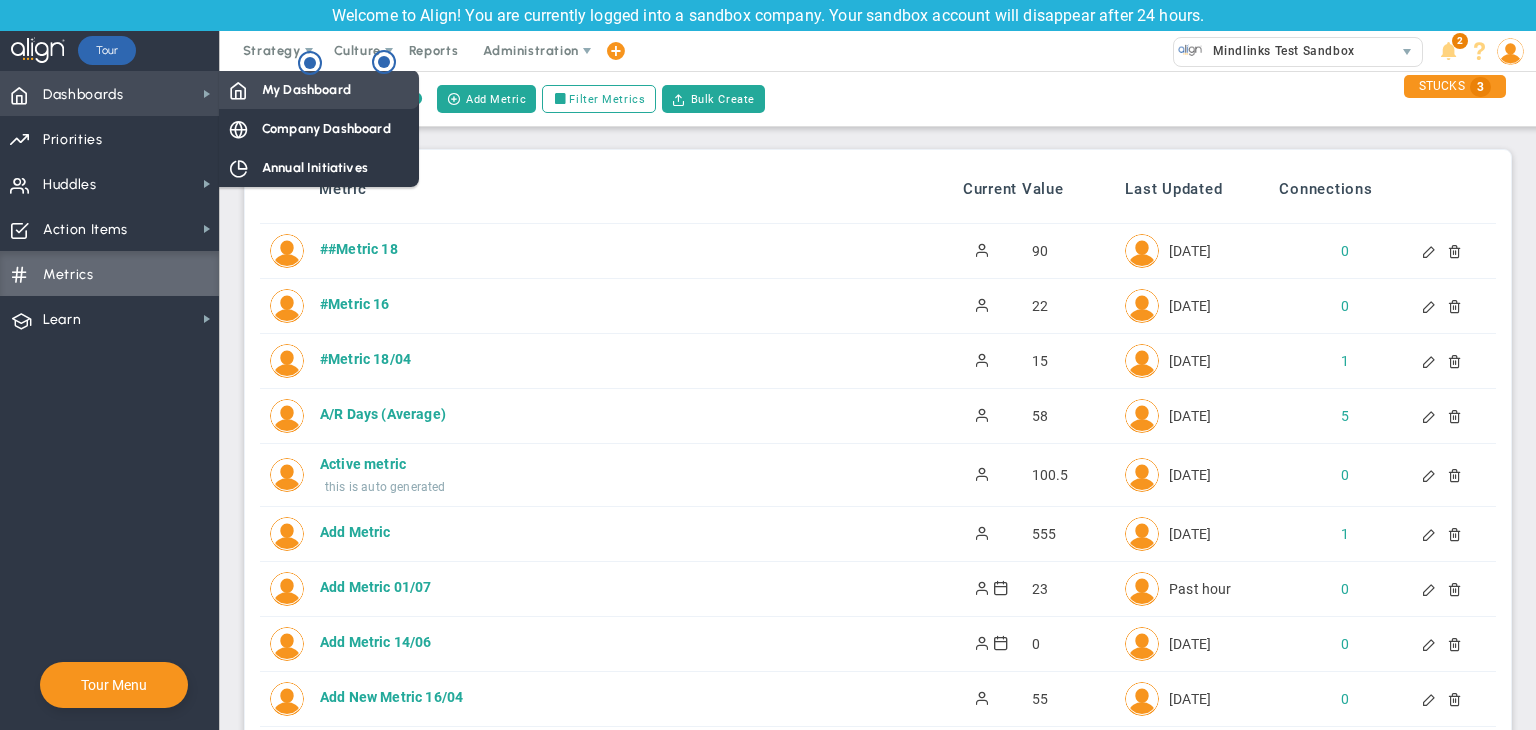 drag, startPoint x: 252, startPoint y: 93, endPoint x: 263, endPoint y: 96, distance: 11.401754 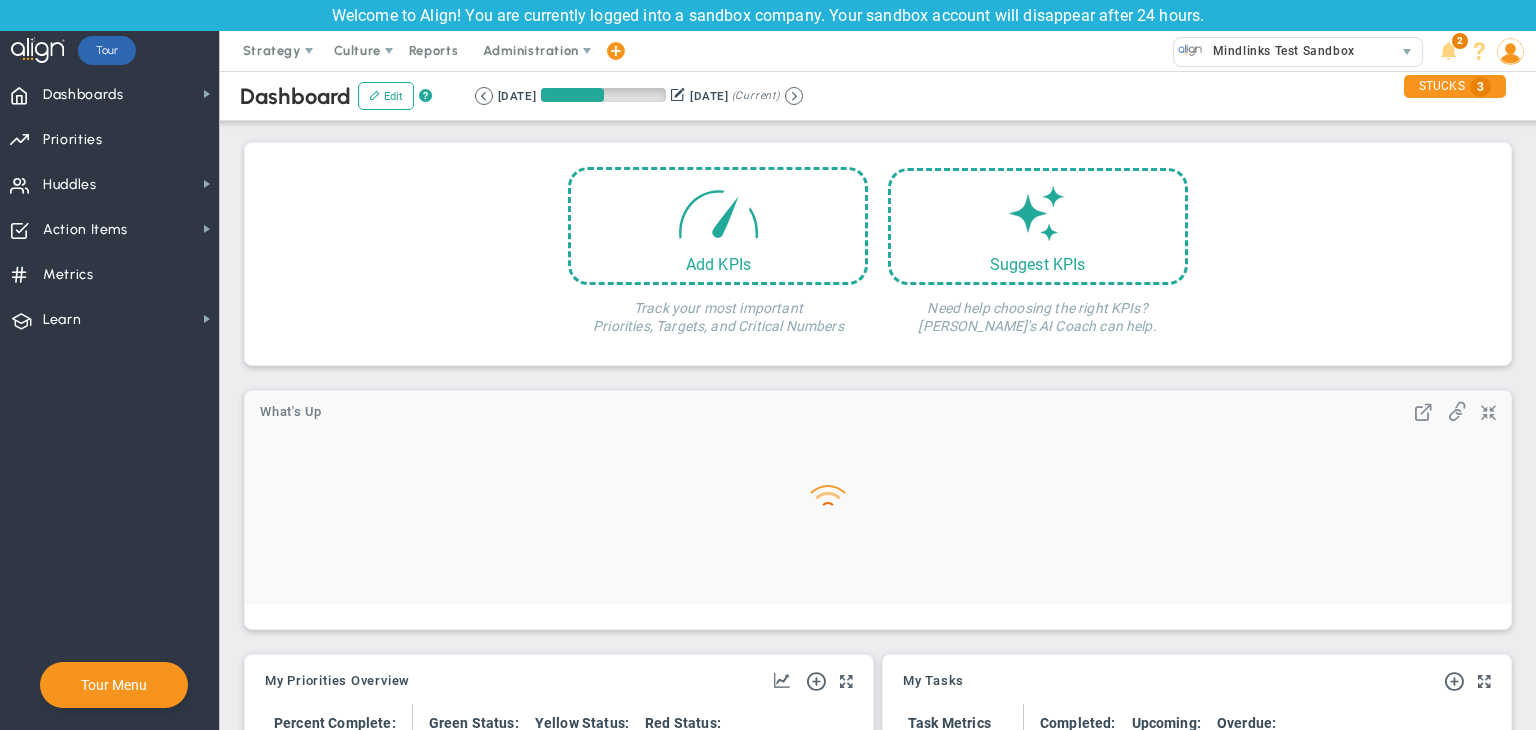 scroll, scrollTop: 400, scrollLeft: 0, axis: vertical 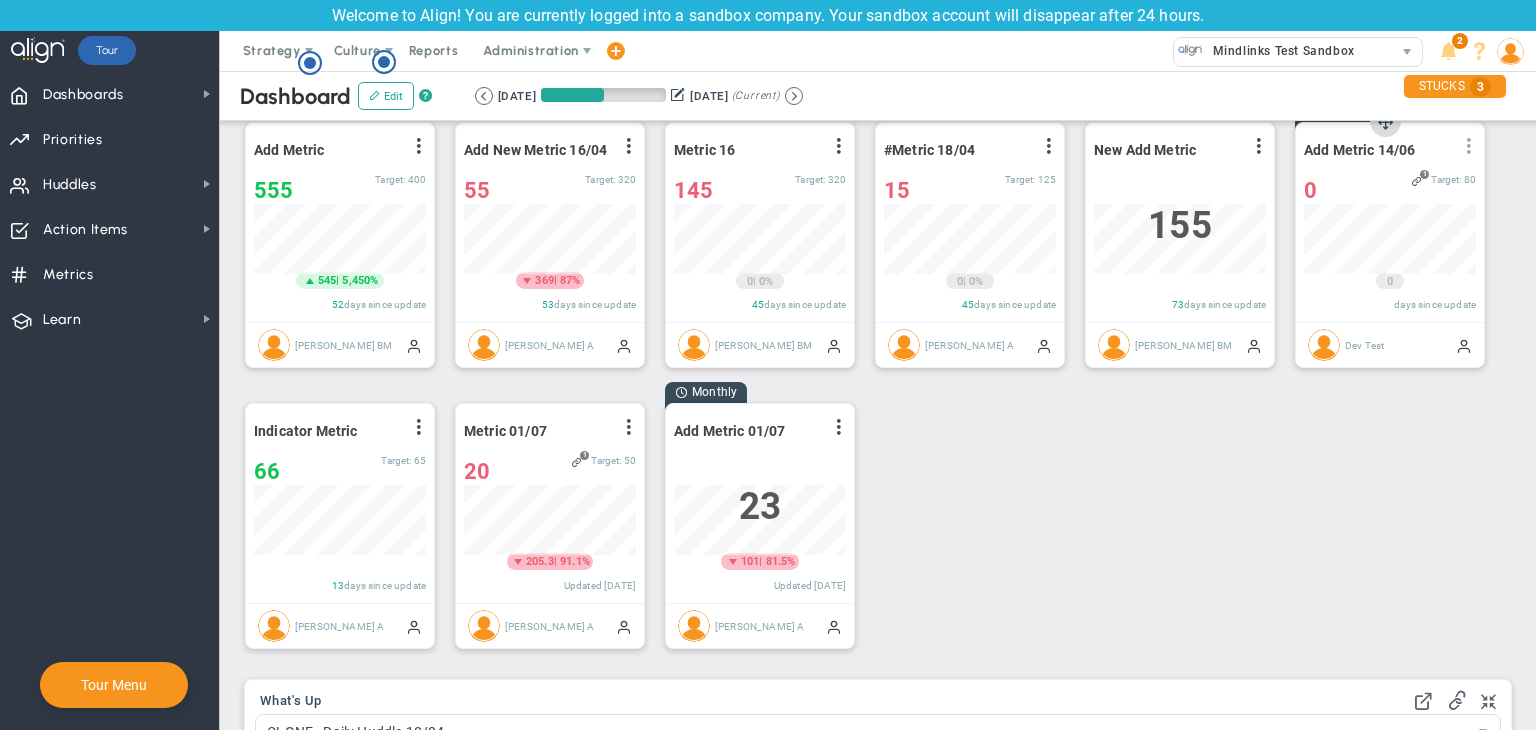 click at bounding box center (1469, 146) 